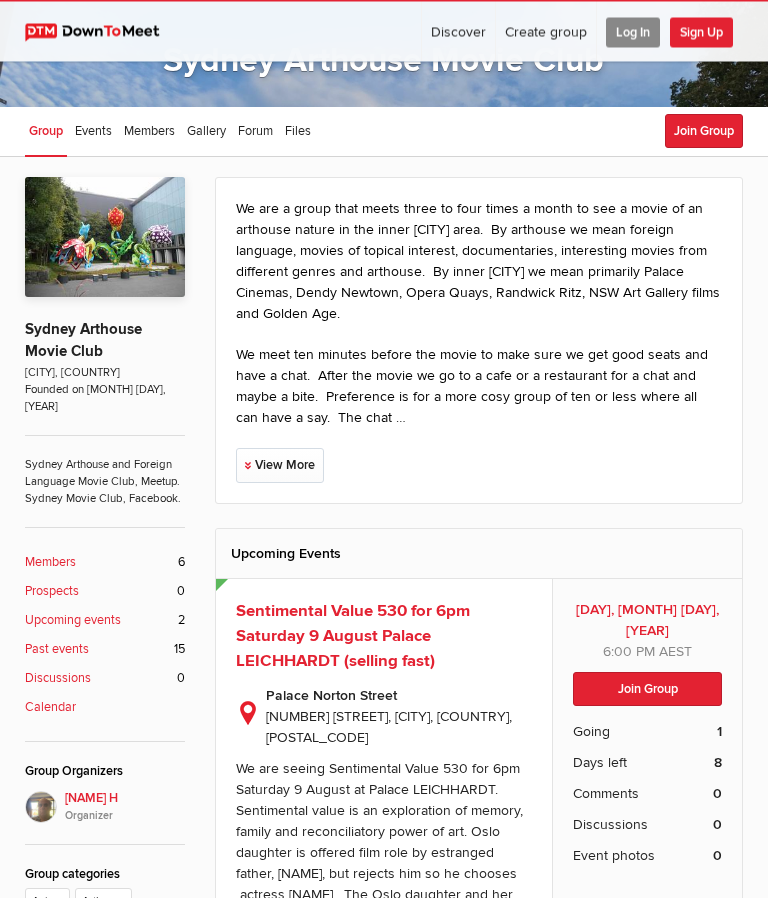 scroll, scrollTop: 148, scrollLeft: 0, axis: vertical 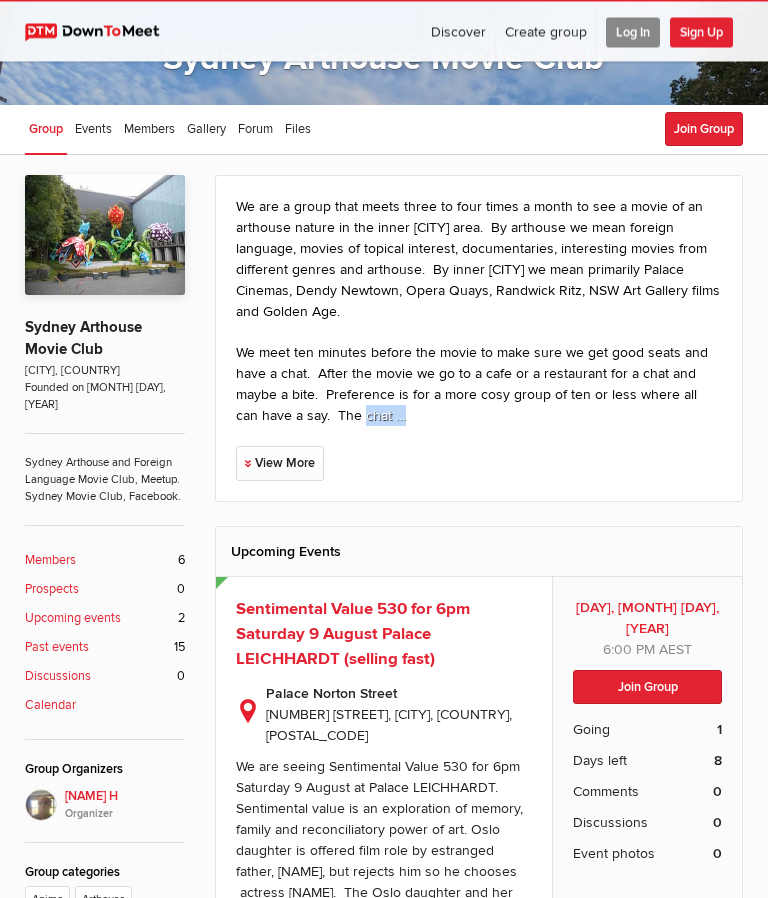 click on "We are a group that meets three to four times a month to see a movie of an arthouse nature in the inner [CITY] area.  By arthouse we mean foreign language, movies of topical interest, documentaries, interesting movies from different genres and arthouse.  By inner [CITY] we mean primarily Palace Cinemas, Dendy Newtown, Opera Quays, Randwick Ritz, [STATE] Art Gallery films and Golden Age.   We meet ten minutes before the movie to make sure we get good seats and have a chat.  After the movie we go to a cafe or a restaurant for a chat and maybe a bite.  Preference is for a more cosy group of ten or less where all can have a say.  The chat …
View More" 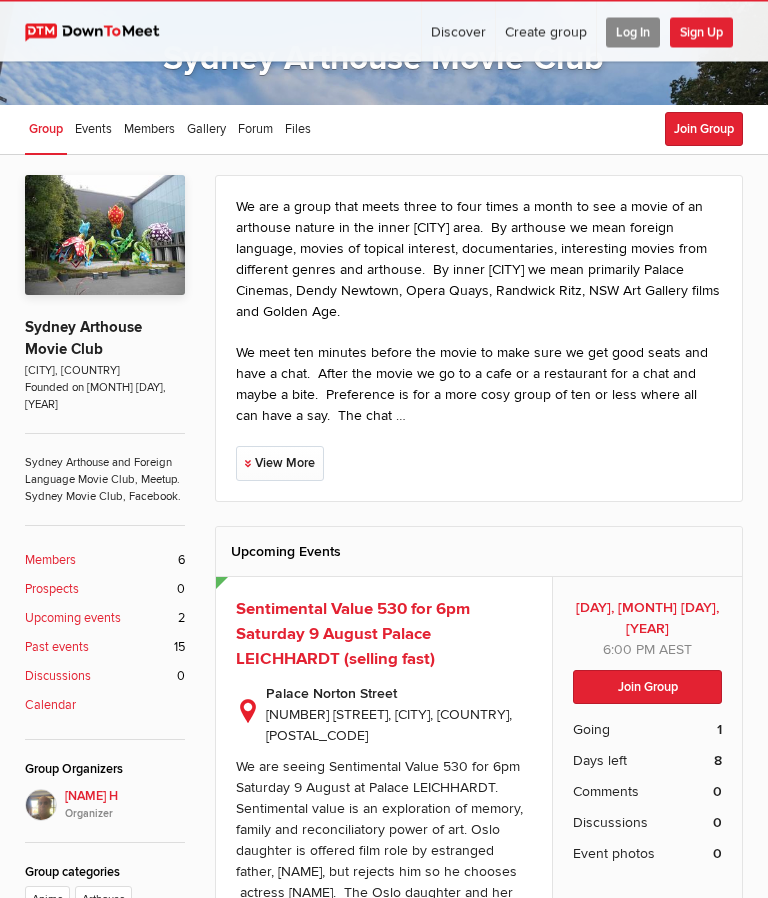 click on "We are a group that meets three to four times a month to see a movie of an arthouse nature in the inner [CITY] area.  By arthouse we mean foreign language, movies of topical interest, documentaries, interesting movies from different genres and arthouse.  By inner [CITY] we mean primarily Palace Cinemas, Dendy Newtown, Opera Quays, Randwick Ritz, [STATE] Art Gallery films and Golden Age.   We meet ten minutes before the movie to make sure we get good seats and have a chat.  After the movie we go to a cafe or a restaurant for a chat and maybe a bite.  Preference is for a more cosy group of ten or less where all can have a say.  The chat …
View More" 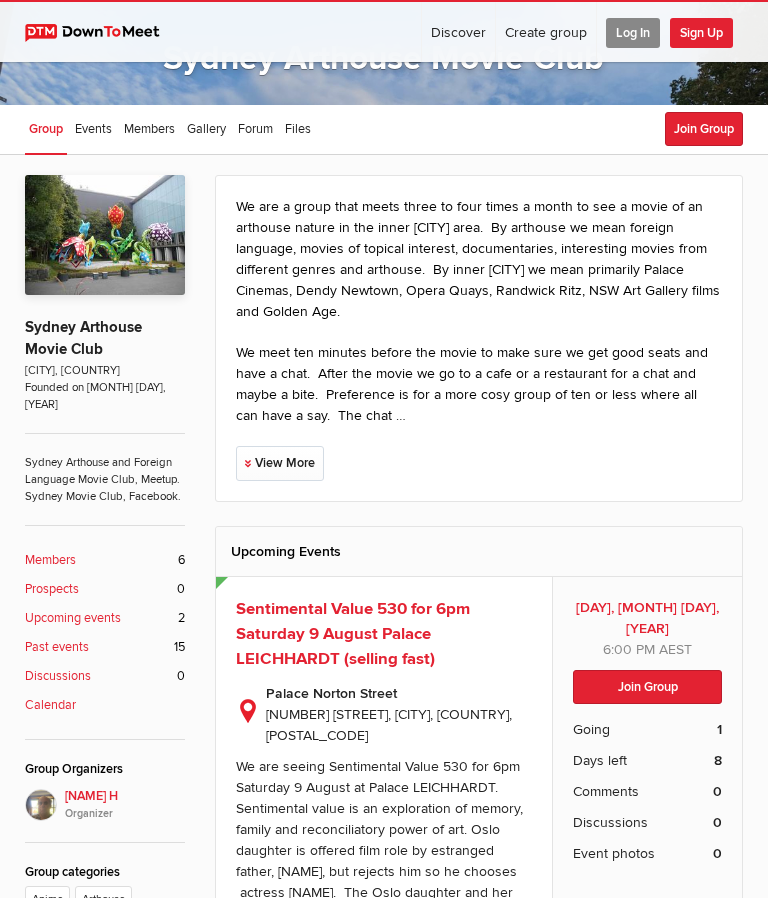 click on "View More" 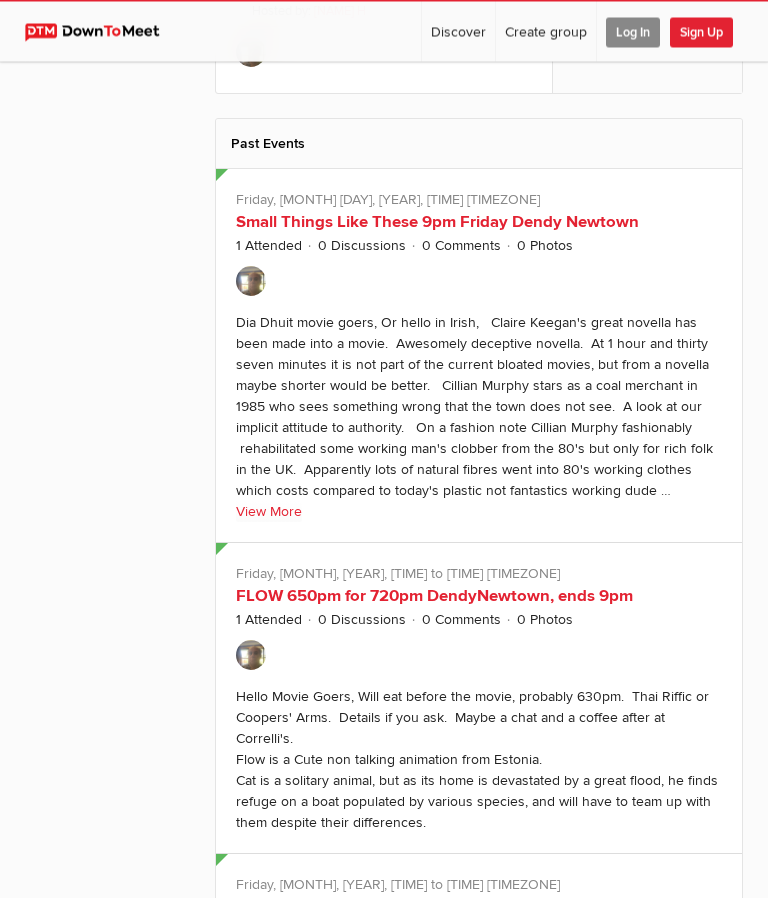 scroll, scrollTop: 2001, scrollLeft: 0, axis: vertical 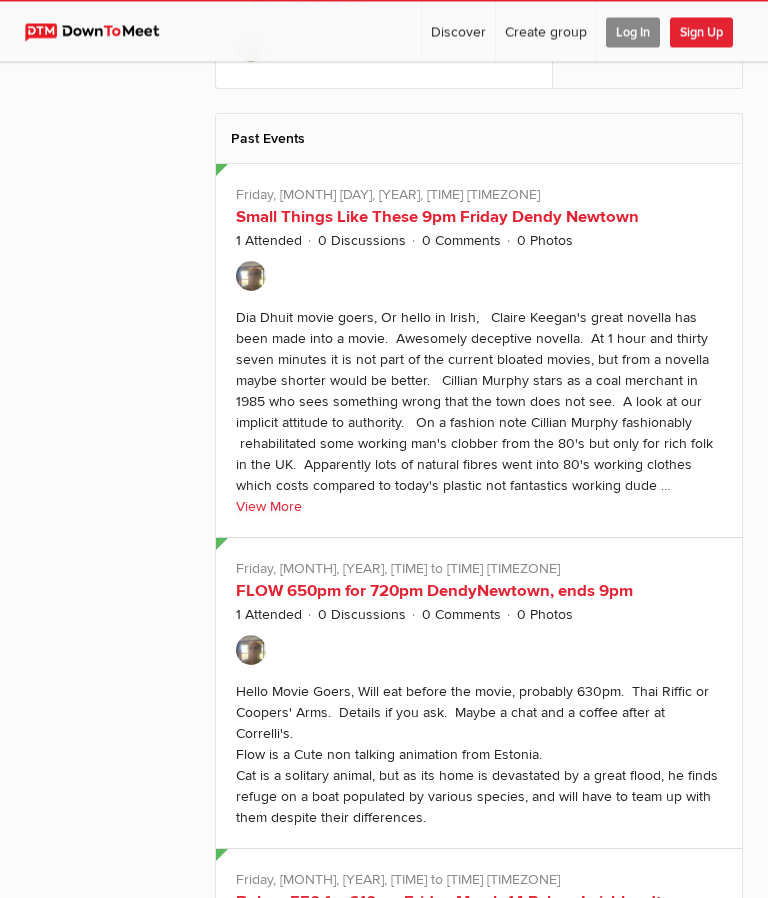 click on "View More" 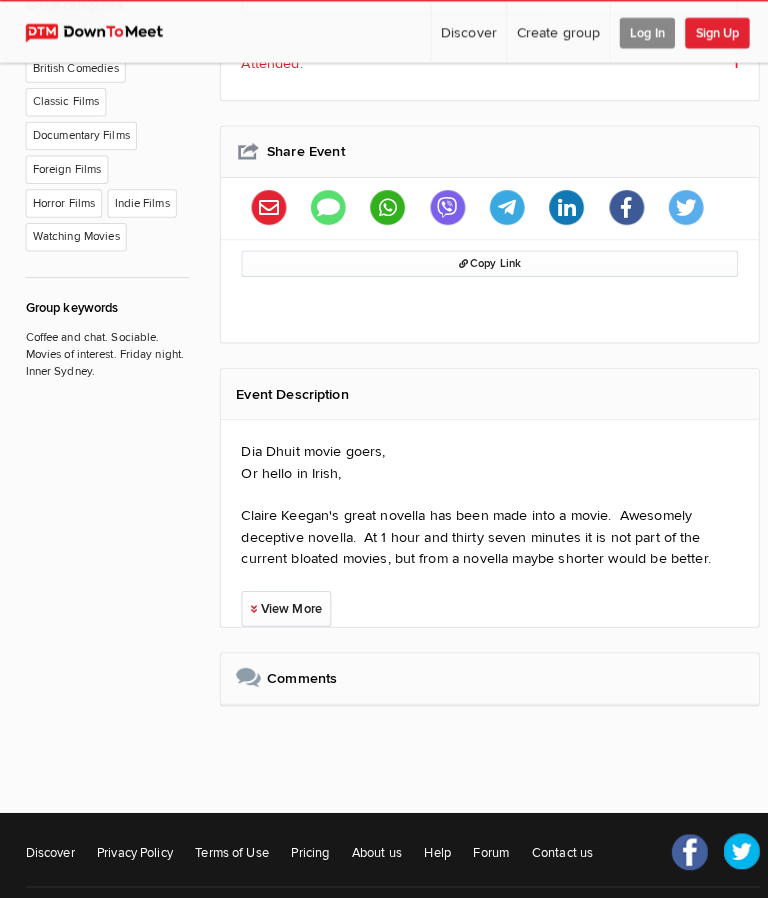 scroll, scrollTop: 1014, scrollLeft: 0, axis: vertical 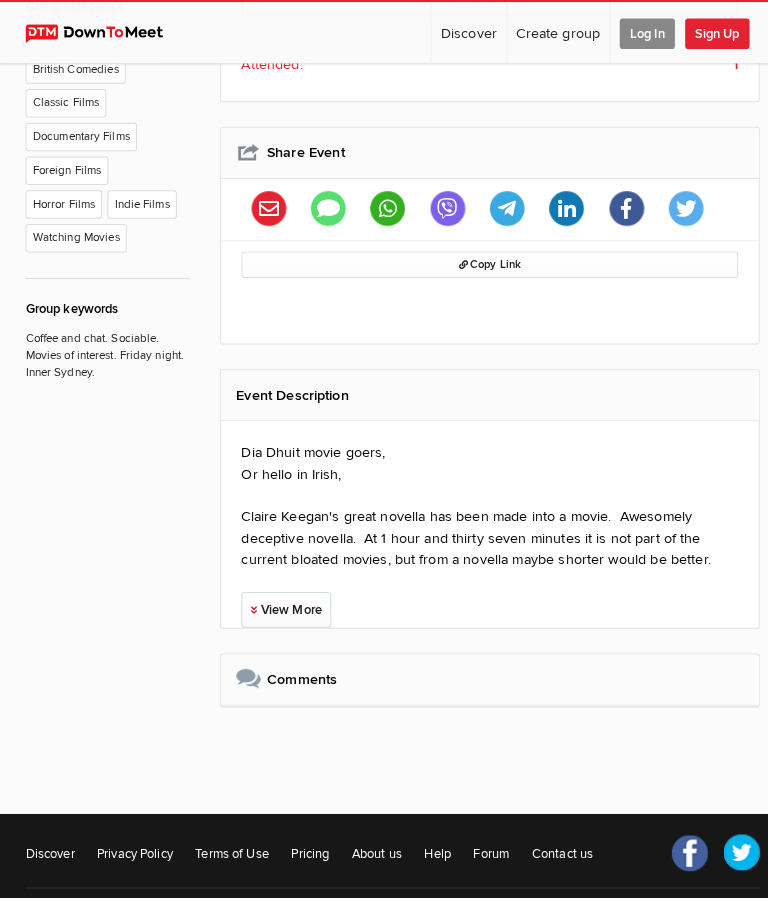 click on "View More" 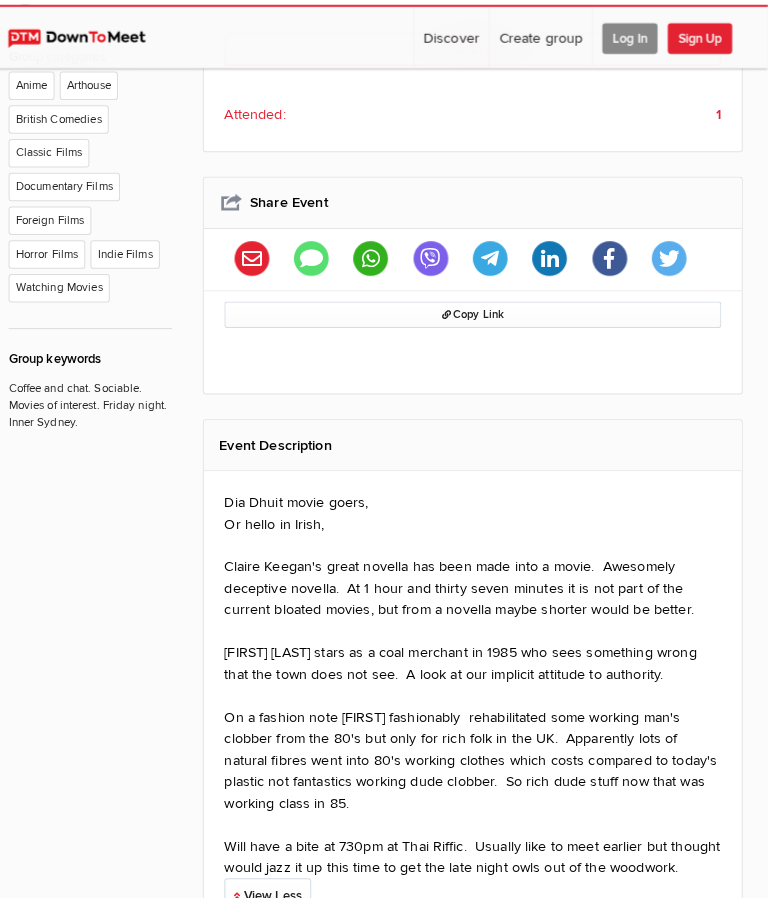 scroll, scrollTop: 490, scrollLeft: 5, axis: both 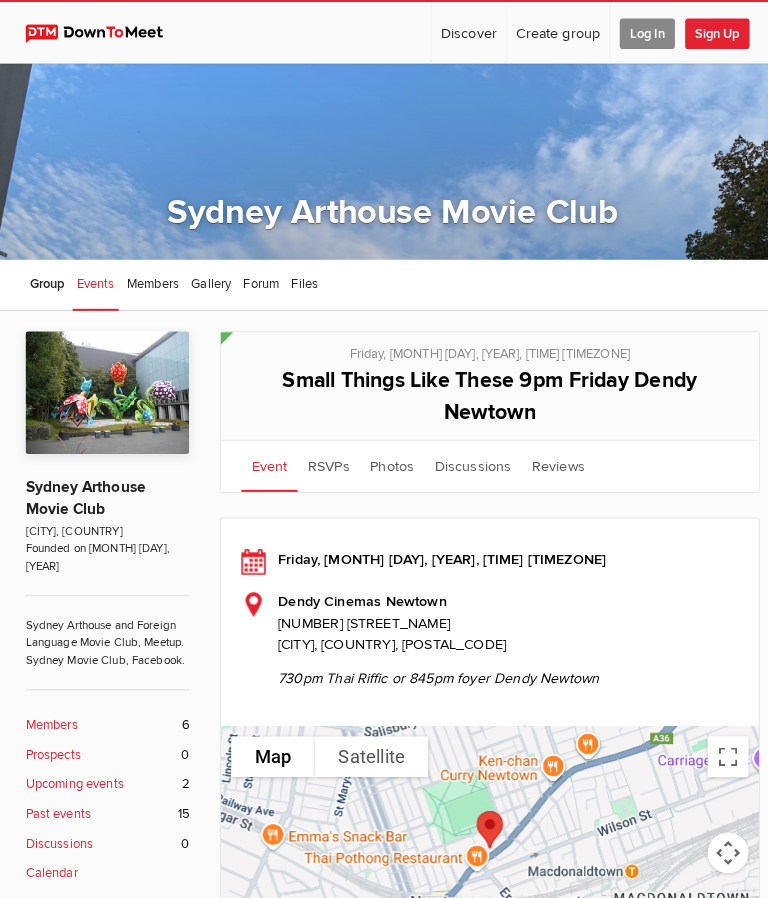click on "Members" 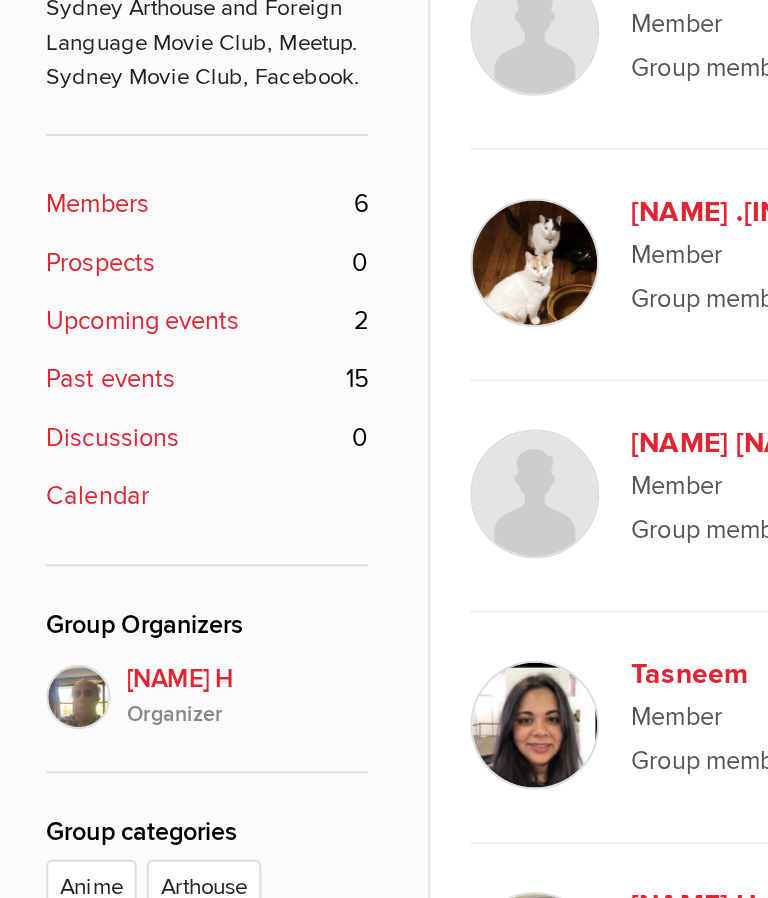 scroll, scrollTop: 199, scrollLeft: 0, axis: vertical 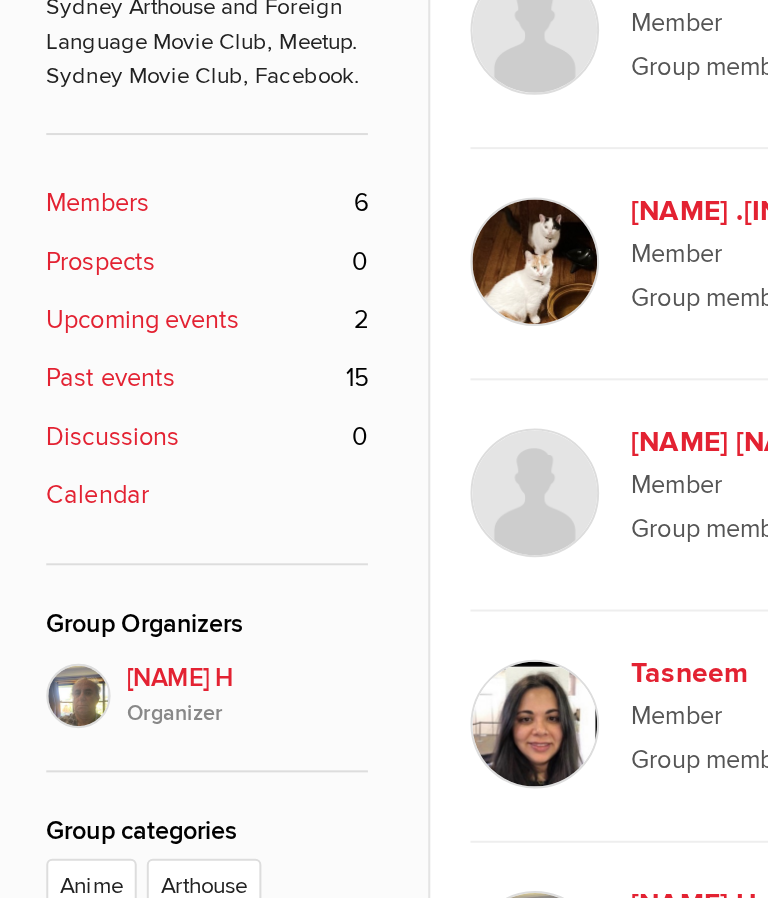 click on "Upcoming events
2" 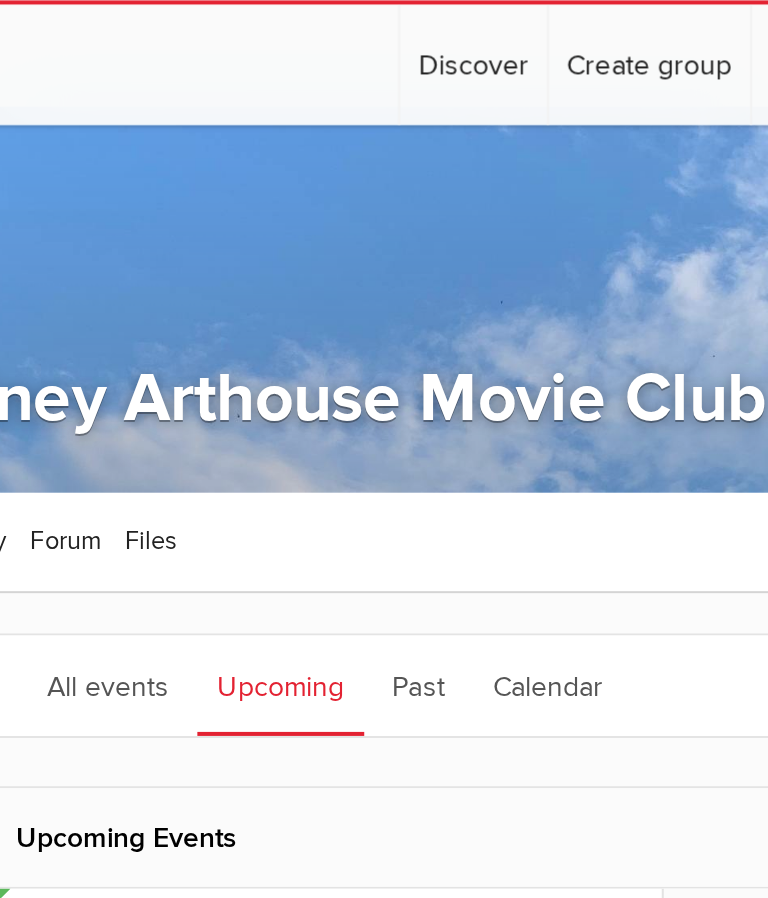 scroll, scrollTop: 0, scrollLeft: 0, axis: both 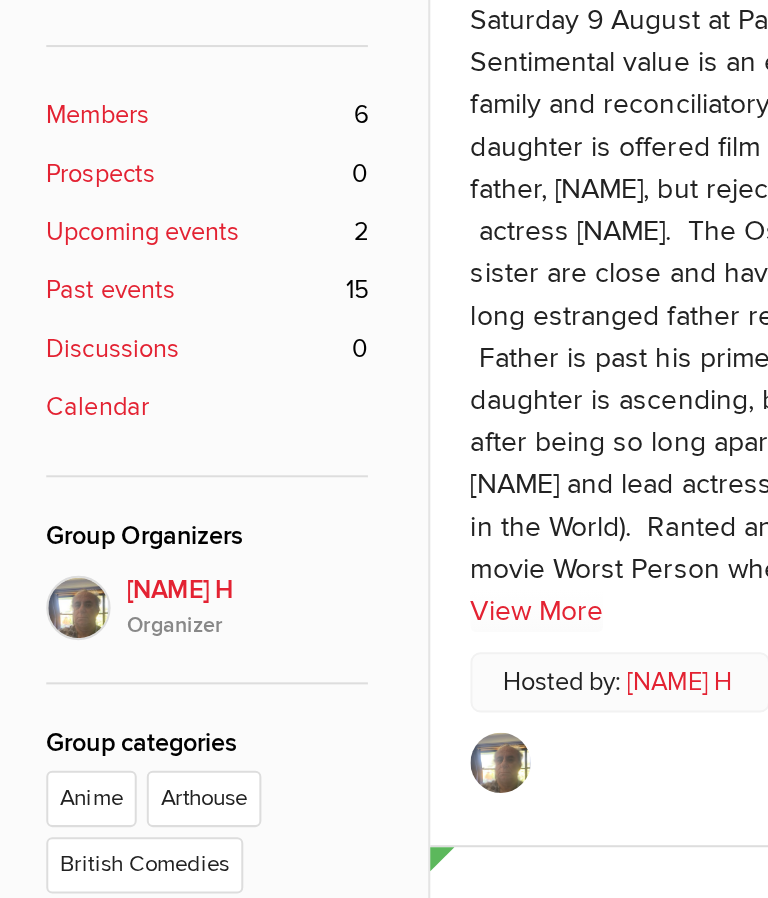 click on "15" 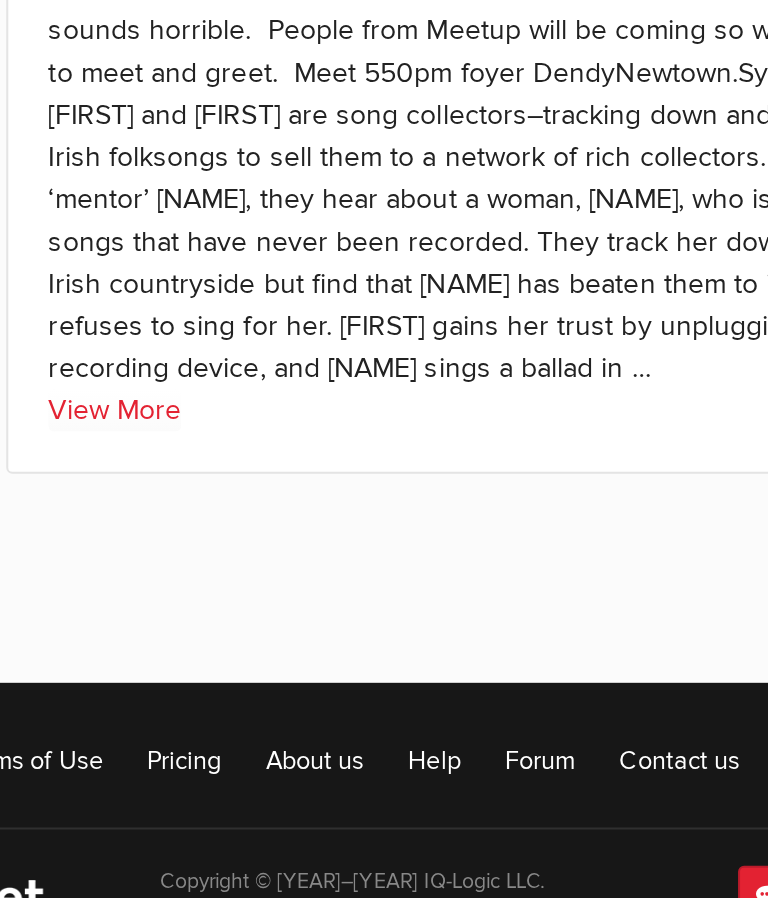 scroll, scrollTop: 4773, scrollLeft: 0, axis: vertical 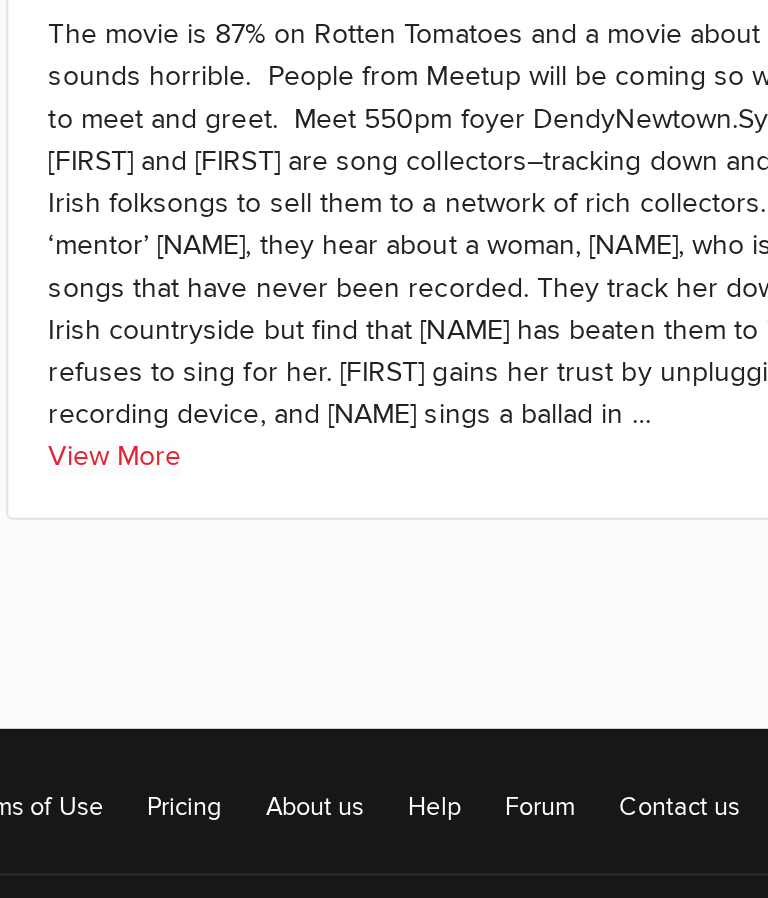 click on "View More" 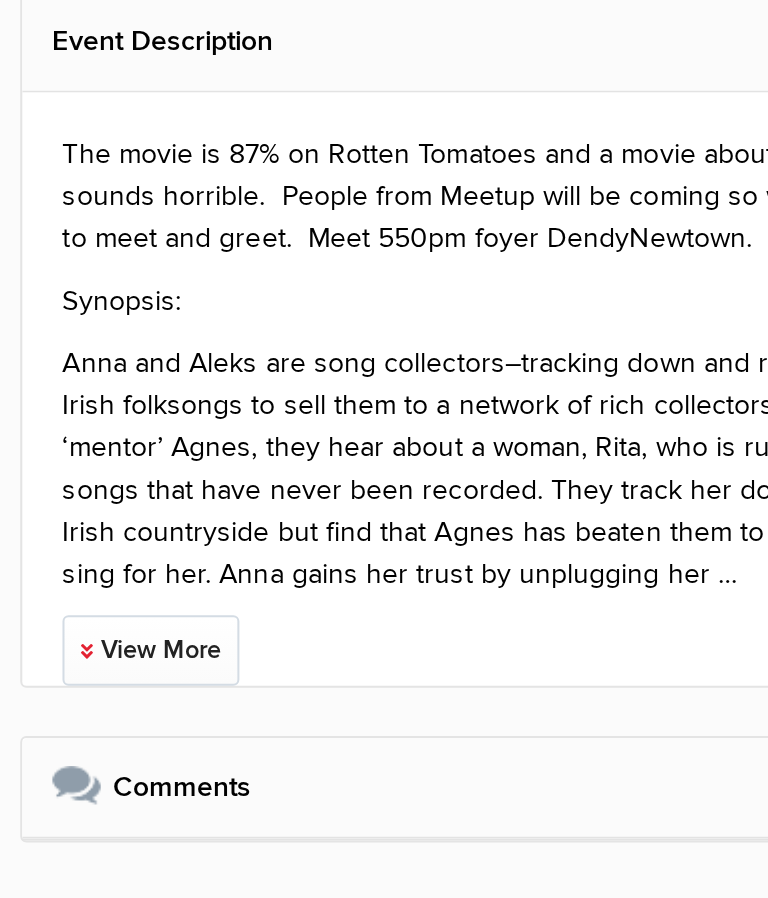 scroll, scrollTop: 942, scrollLeft: 0, axis: vertical 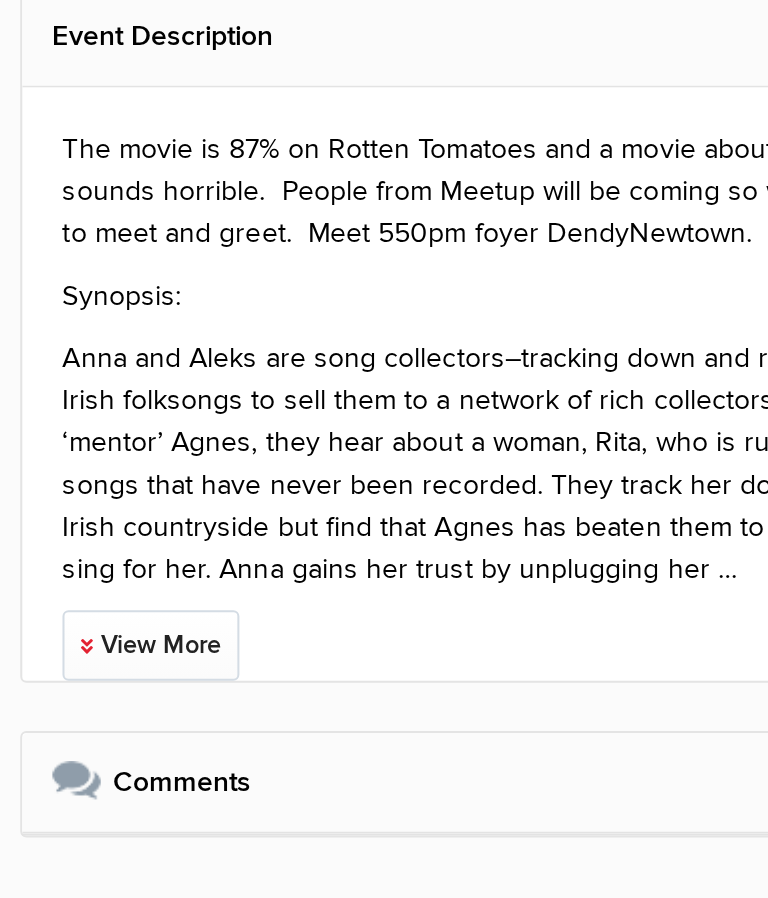 click on "View More" 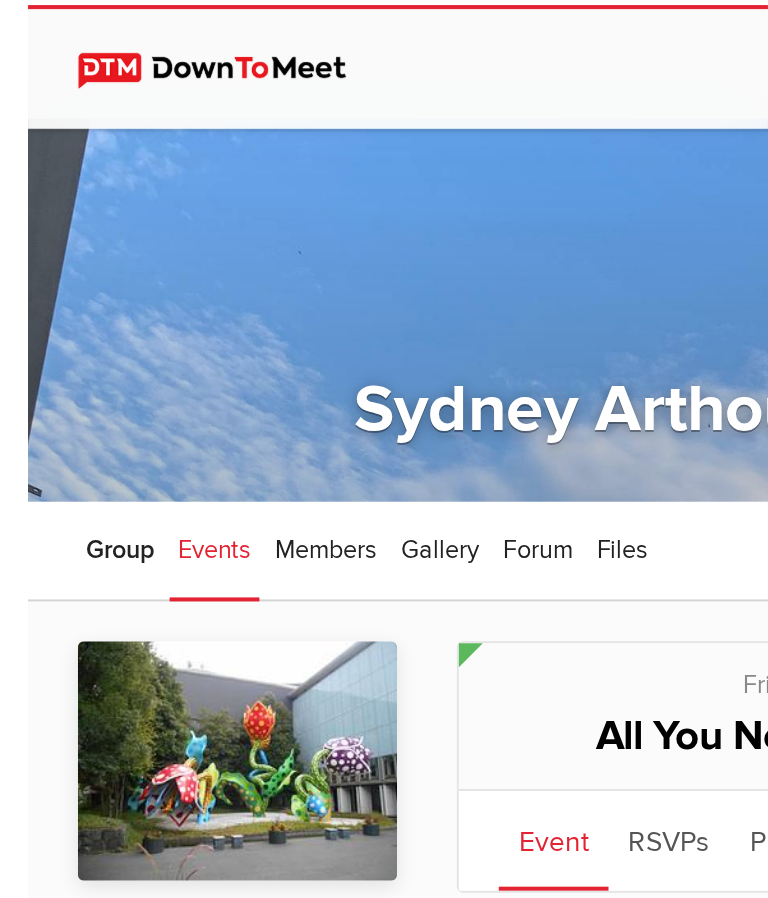 scroll, scrollTop: 3, scrollLeft: 0, axis: vertical 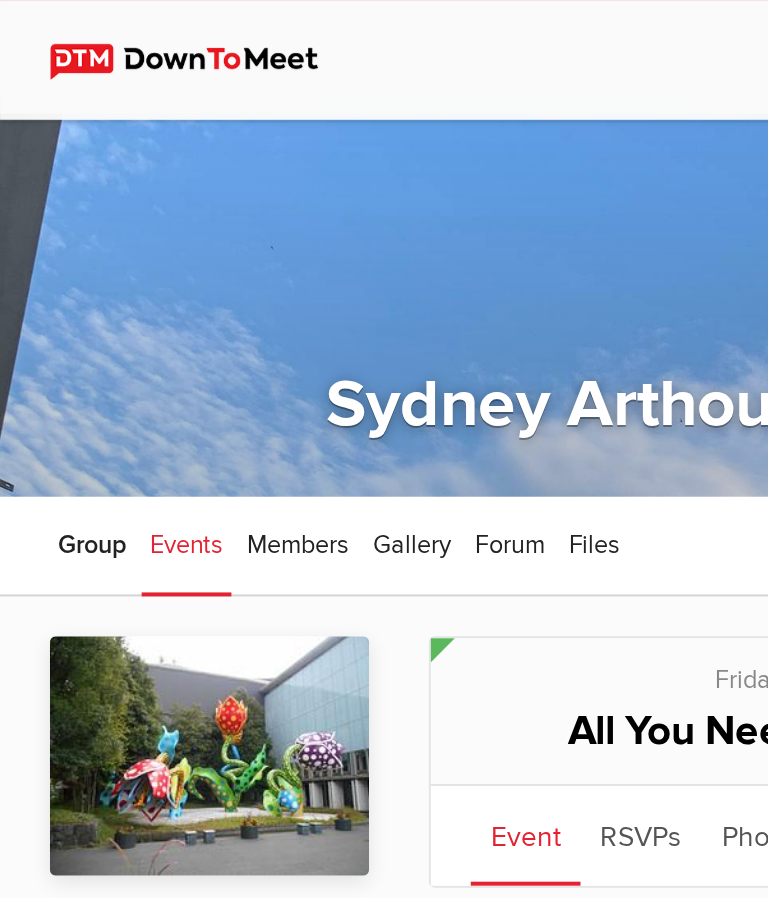 click on "Members" 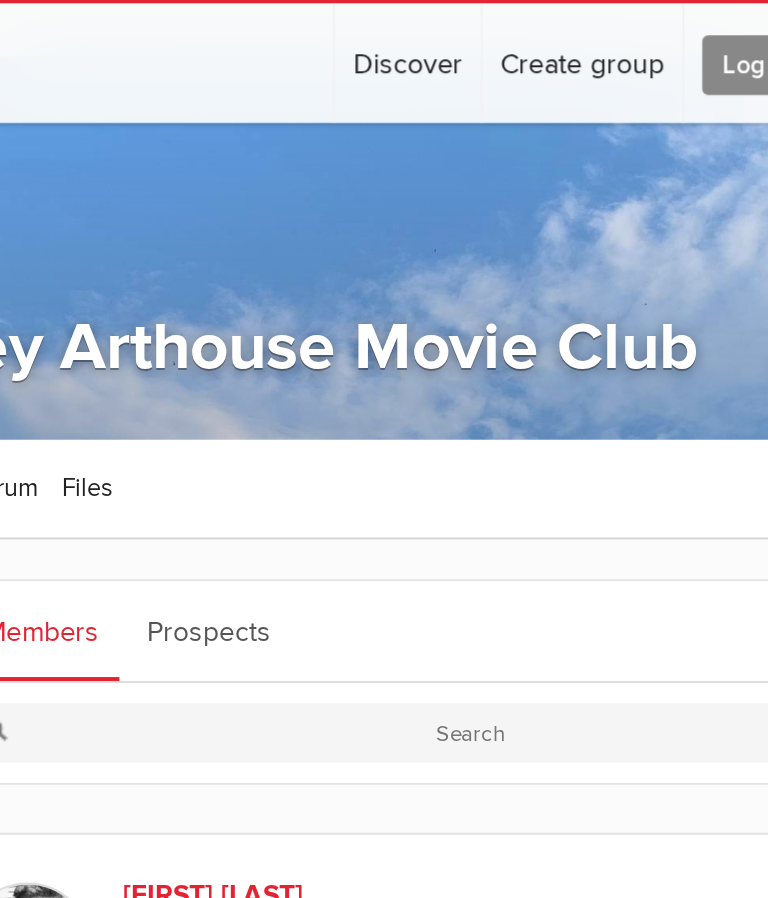 scroll, scrollTop: 0, scrollLeft: 0, axis: both 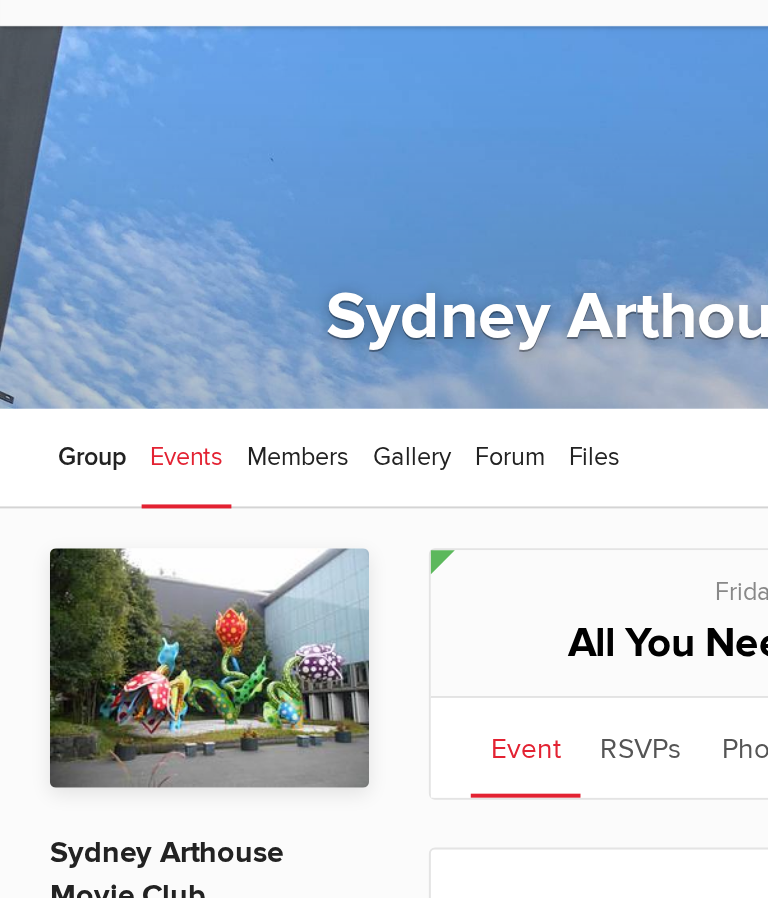 click on "Gallery" 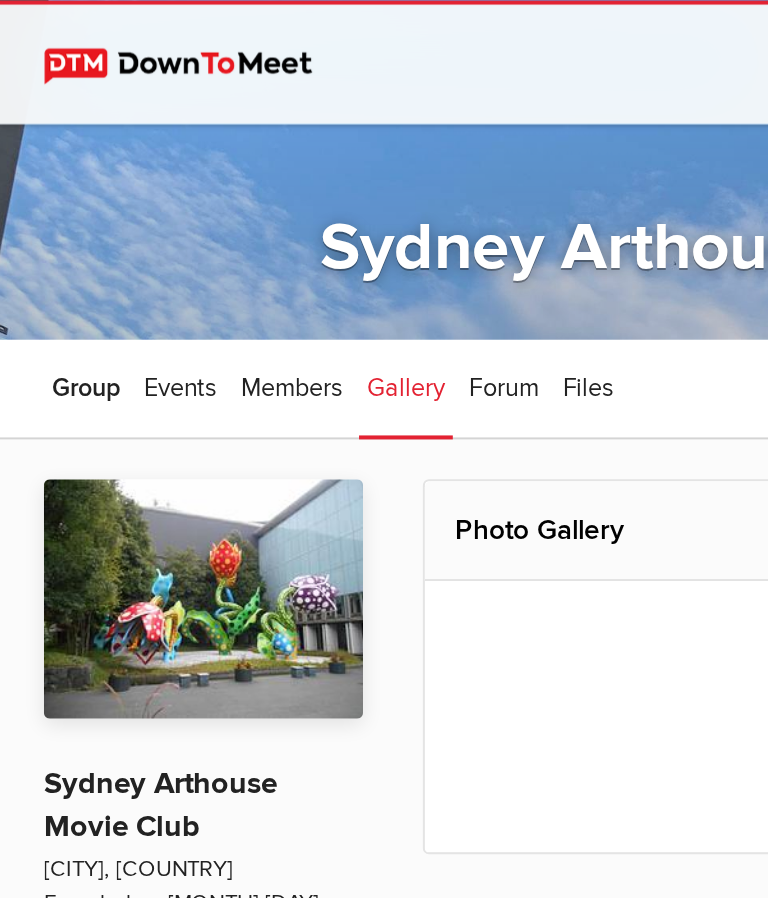 scroll, scrollTop: 0, scrollLeft: 0, axis: both 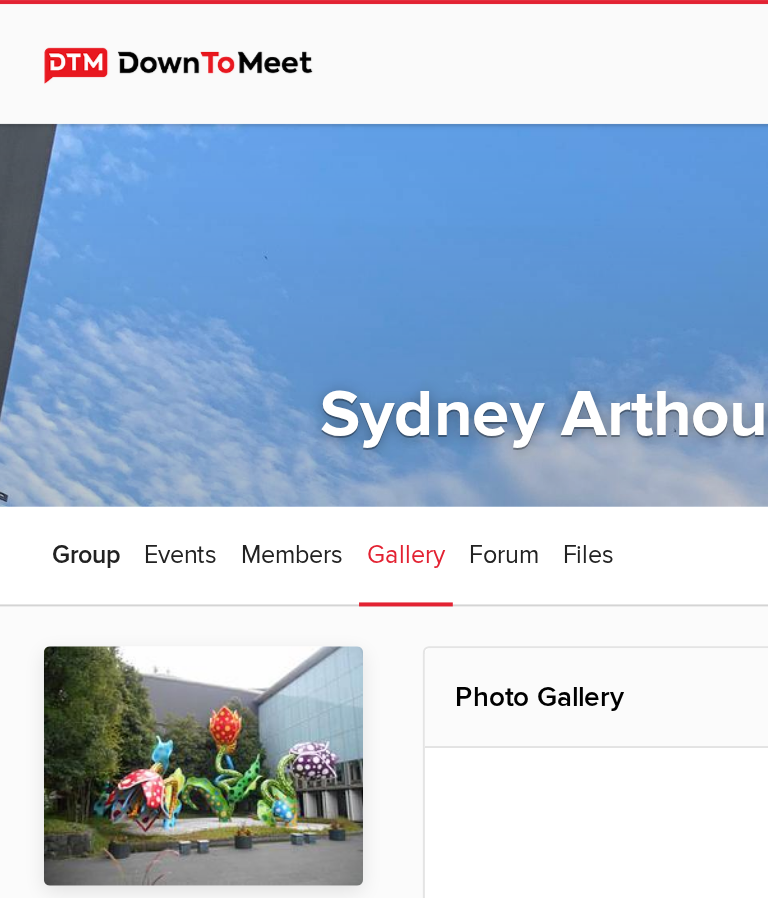 click on "Forum" 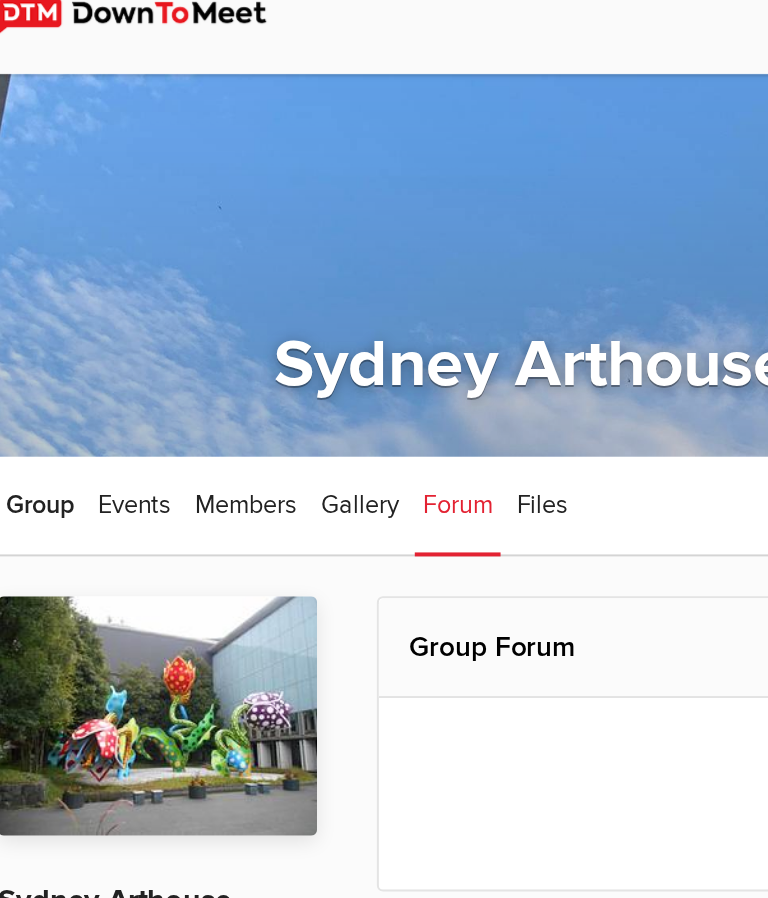 click on "Files" 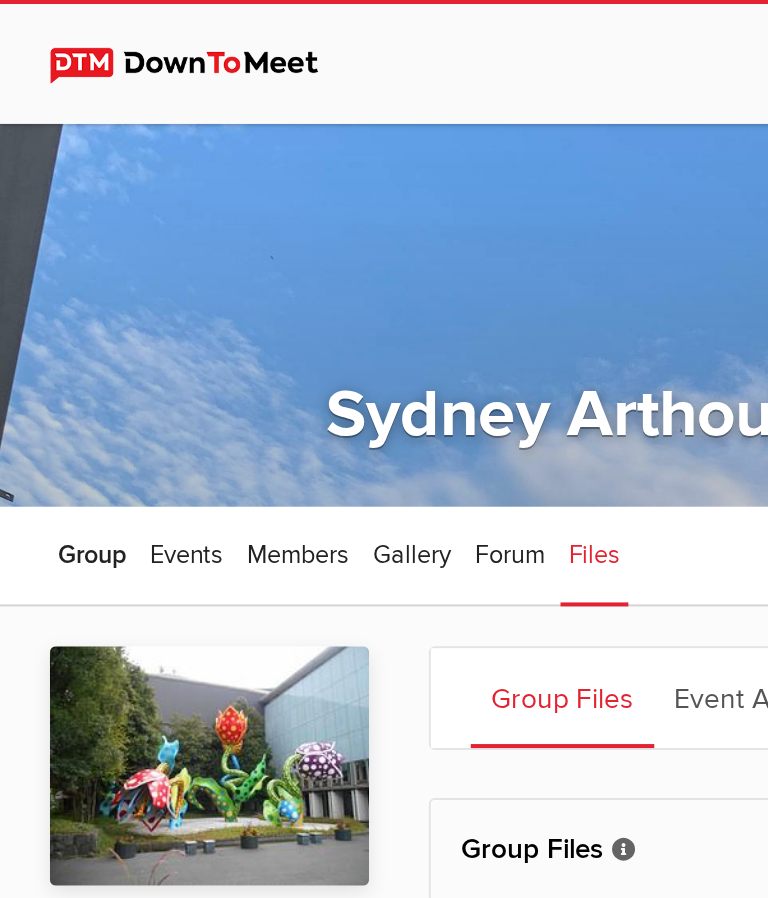 click on "Group" 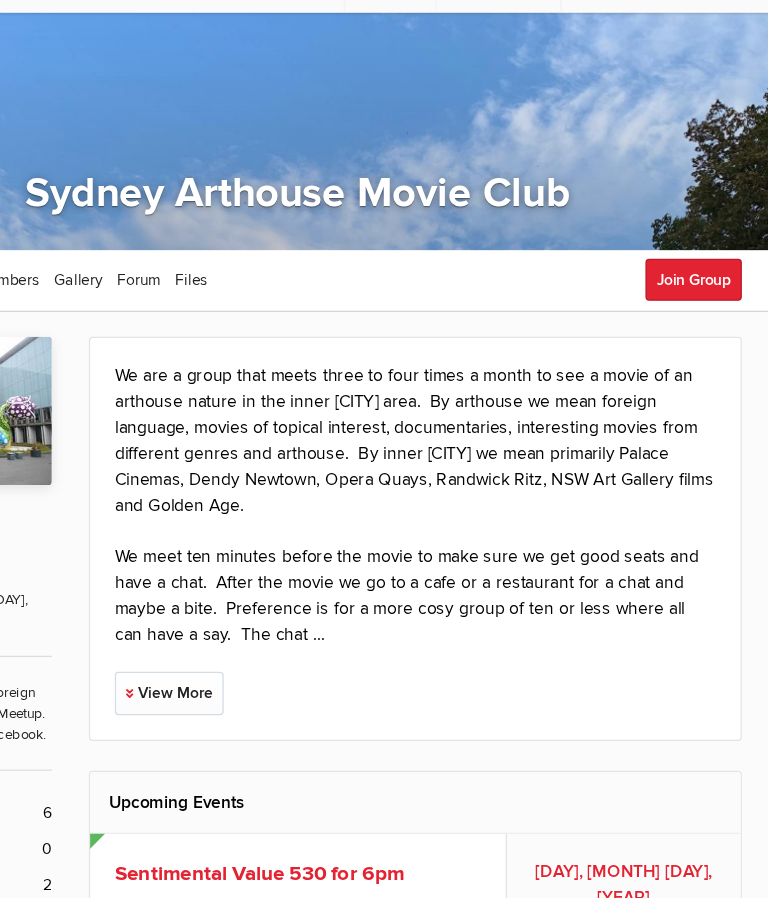 click on "We are a group that meets three to four times a month to see a movie of an arthouse nature in the inner [CITY] area.  By arthouse we mean foreign language, movies of topical interest, documentaries, interesting movies from different genres and arthouse.  By inner [CITY] we mean primarily Palace Cinemas, Dendy Newtown, Opera Quays, Randwick Ritz, [STATE] Art Gallery films and Golden Age.   We meet ten minutes before the movie to make sure we get good seats and have a chat.  After the movie we go to a cafe or a restaurant for a chat and maybe a bite.  Preference is for a more cosy group of ten or less where all can have a say.  The chat …
View More
Upcoming Events
Aug
9
Sat, Aug 9, 2025,
AEST" 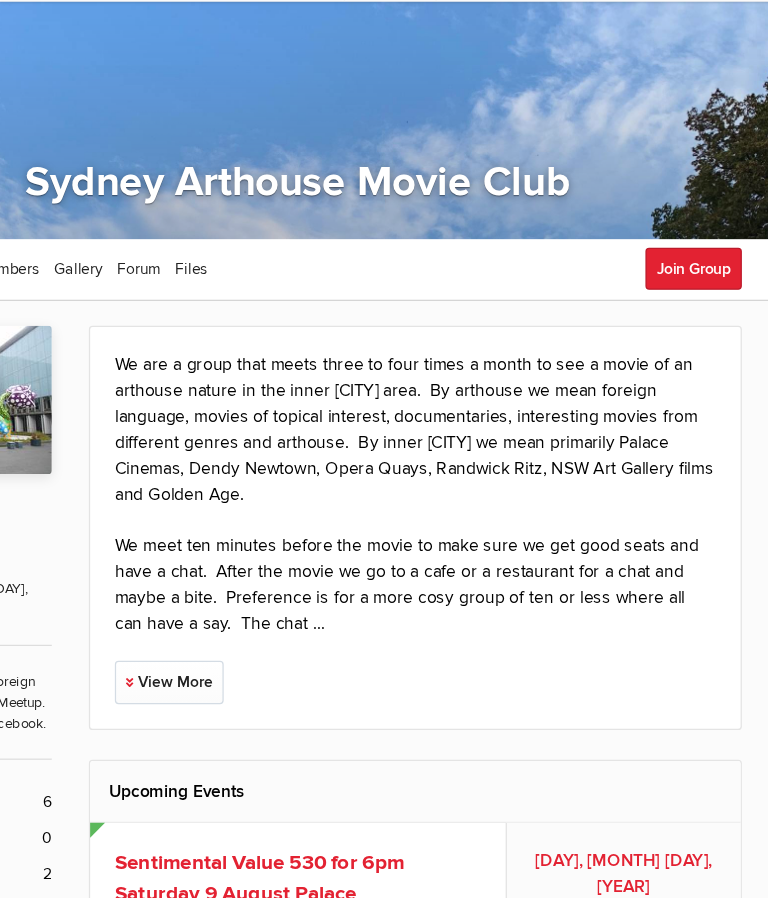 click on "View More" 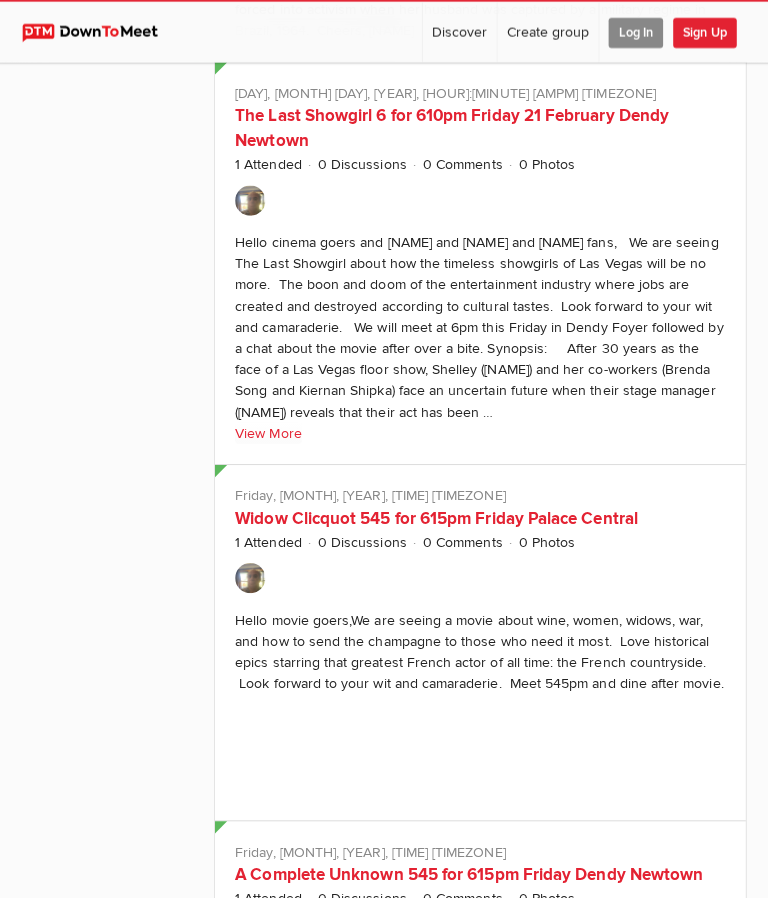 scroll, scrollTop: 3552, scrollLeft: 0, axis: vertical 